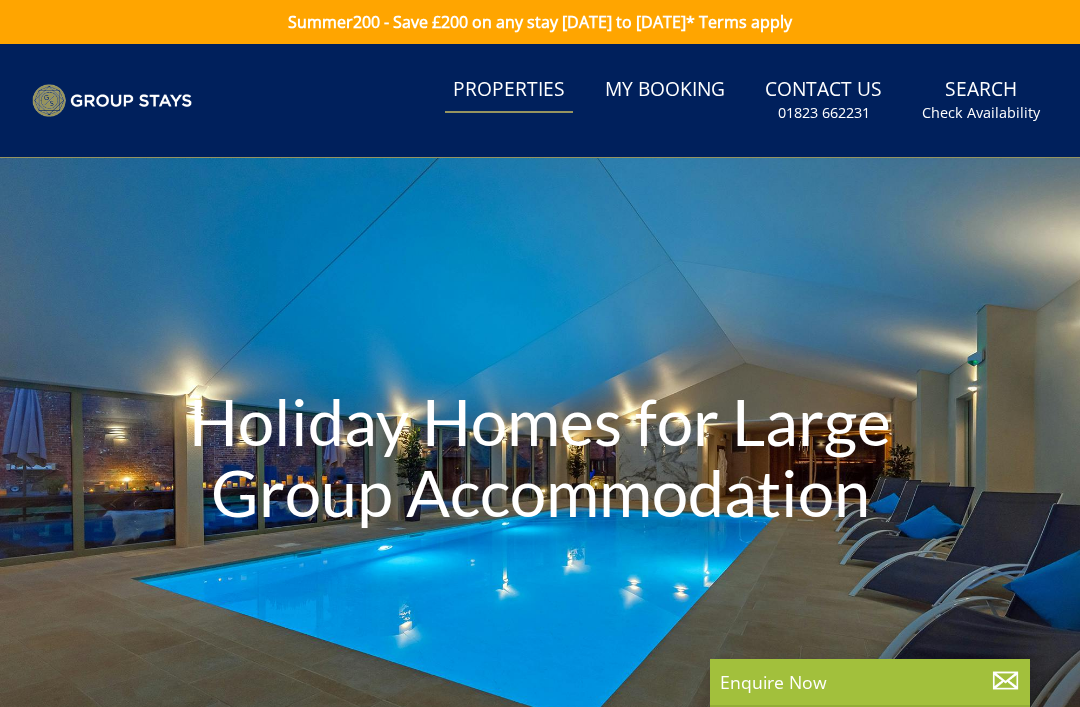 scroll, scrollTop: 0, scrollLeft: 0, axis: both 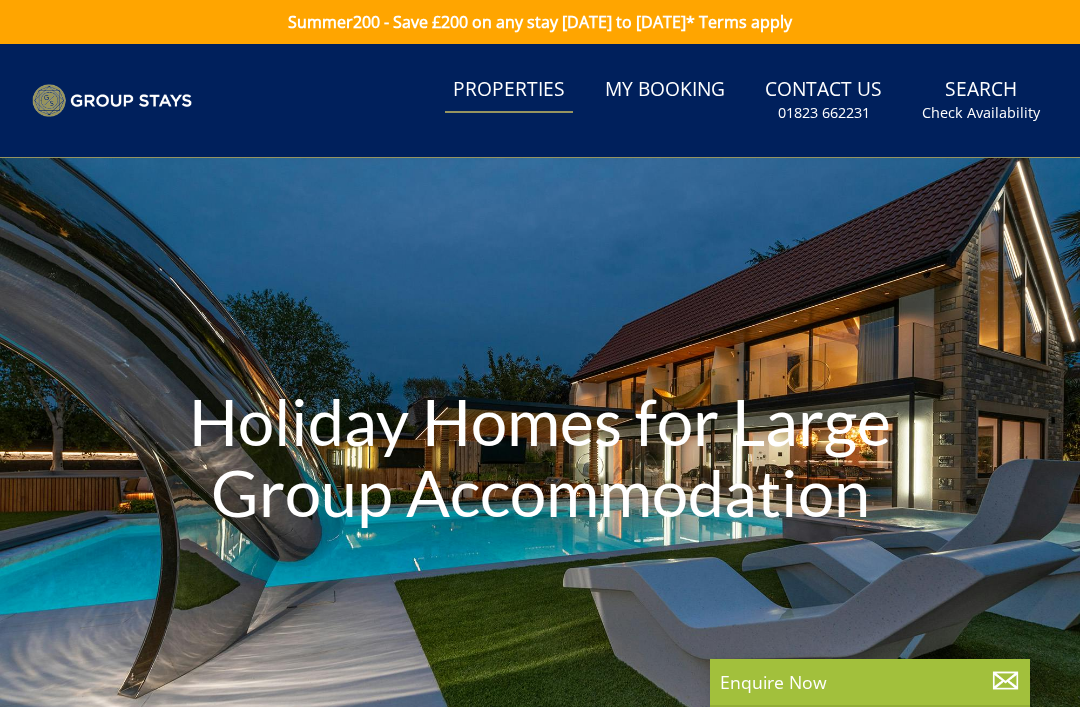 click on "Properties" at bounding box center [509, 90] 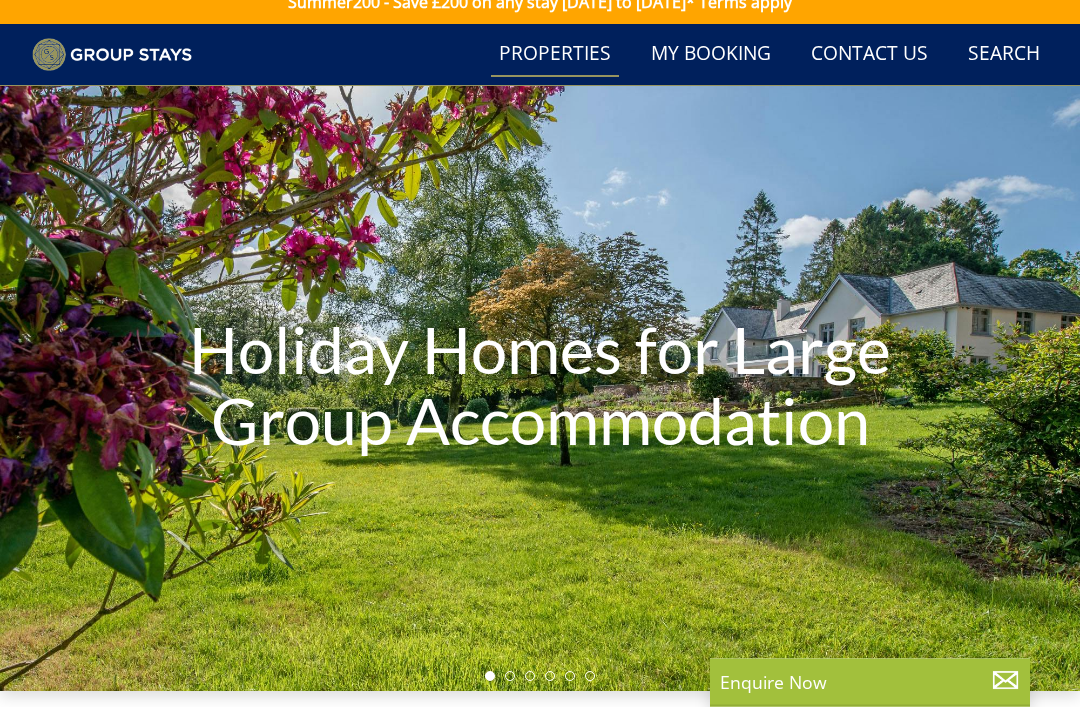 scroll, scrollTop: 0, scrollLeft: 0, axis: both 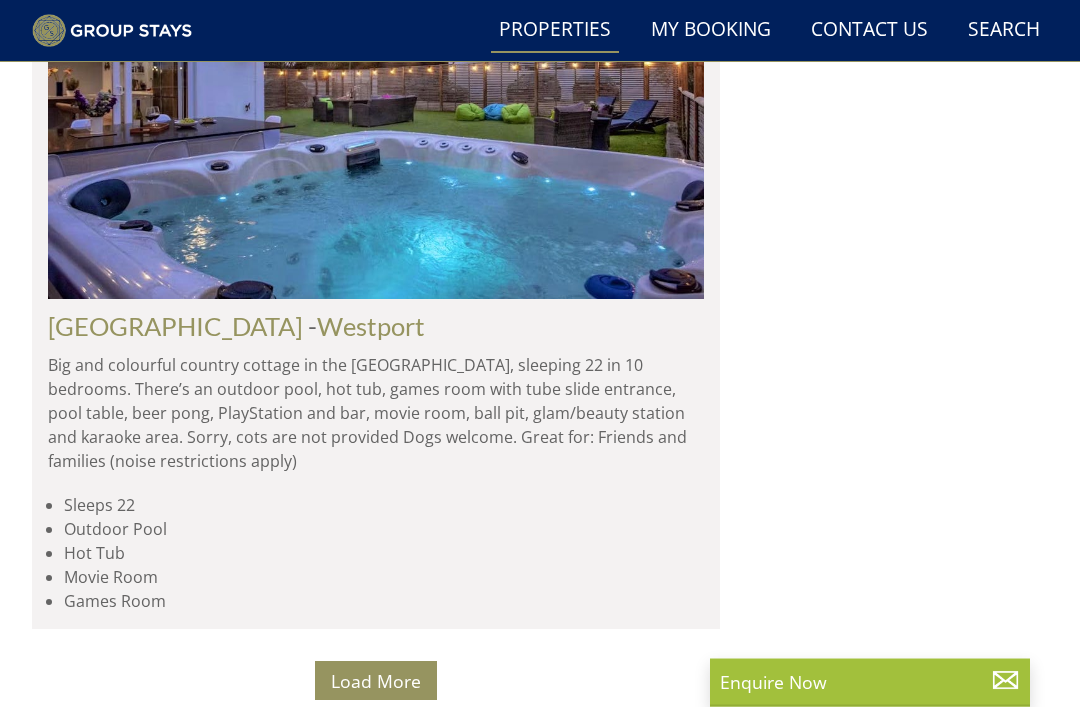 click on "Load More" at bounding box center (376, 682) 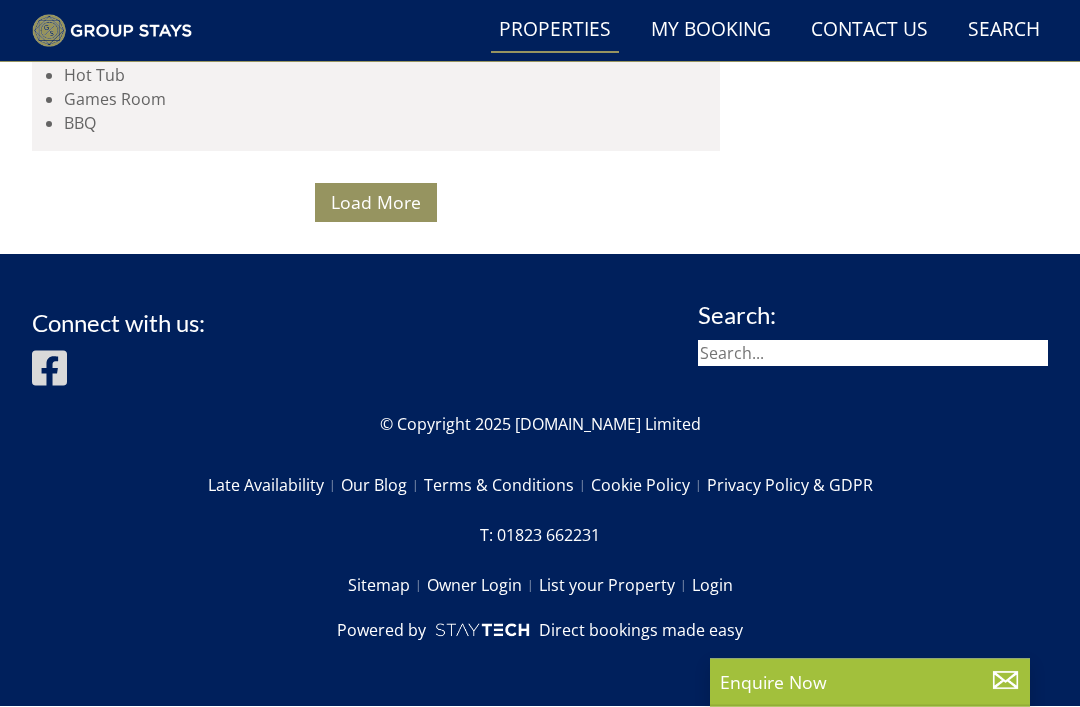 scroll, scrollTop: 32408, scrollLeft: 0, axis: vertical 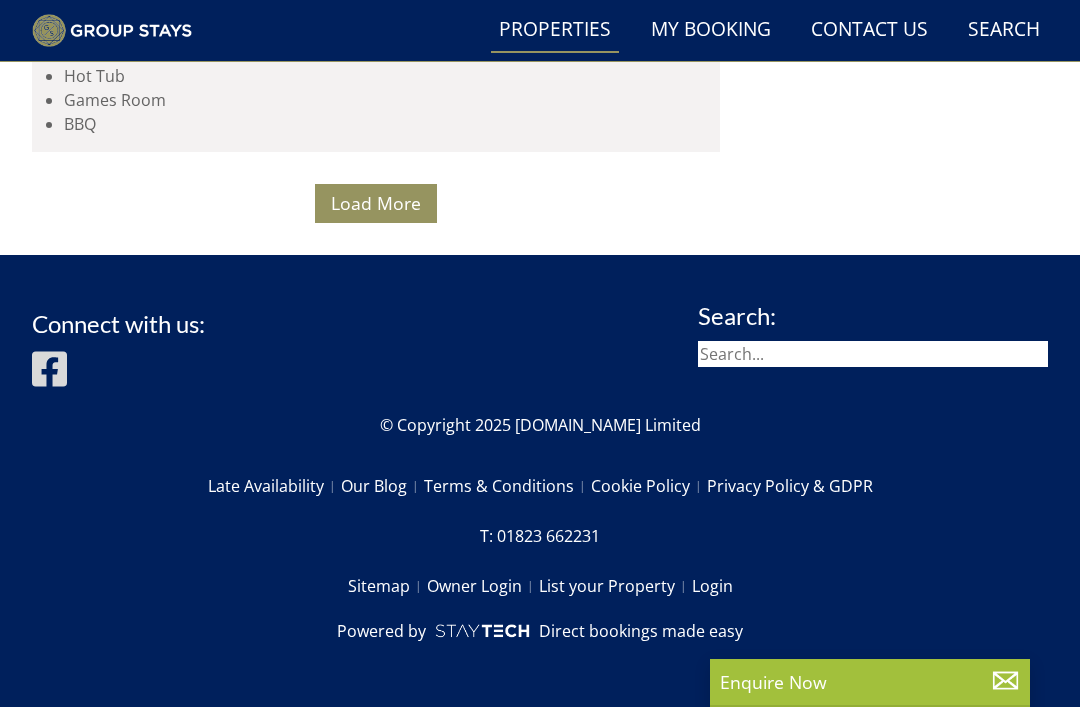 click on "Load More" at bounding box center [376, 203] 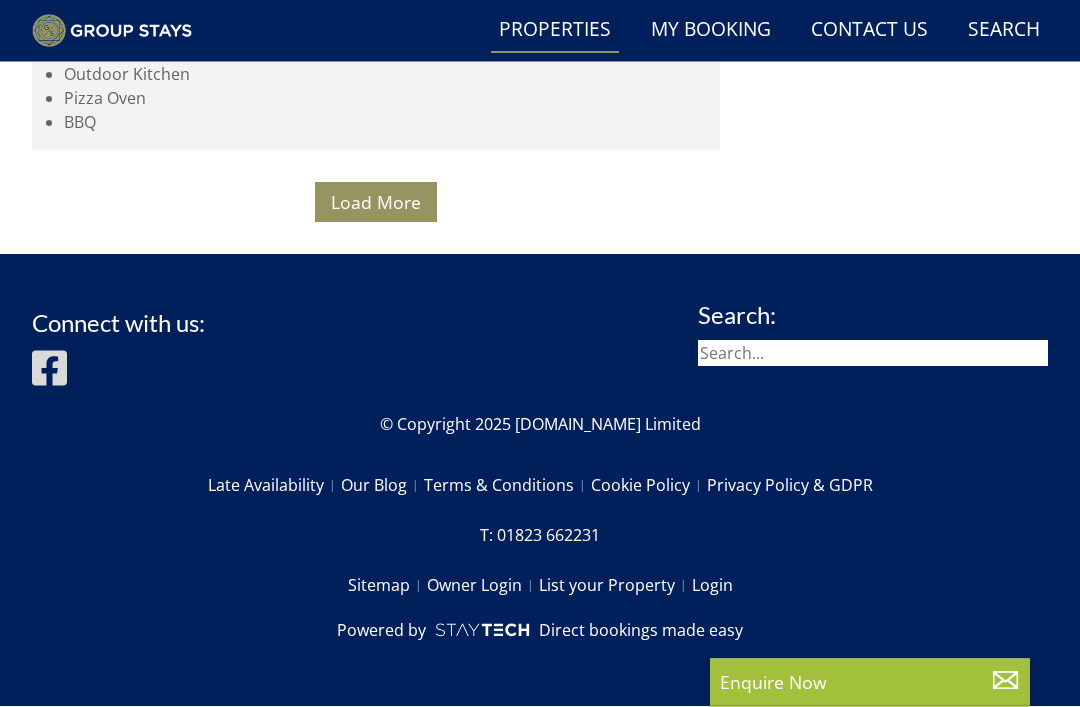 scroll, scrollTop: 47731, scrollLeft: 0, axis: vertical 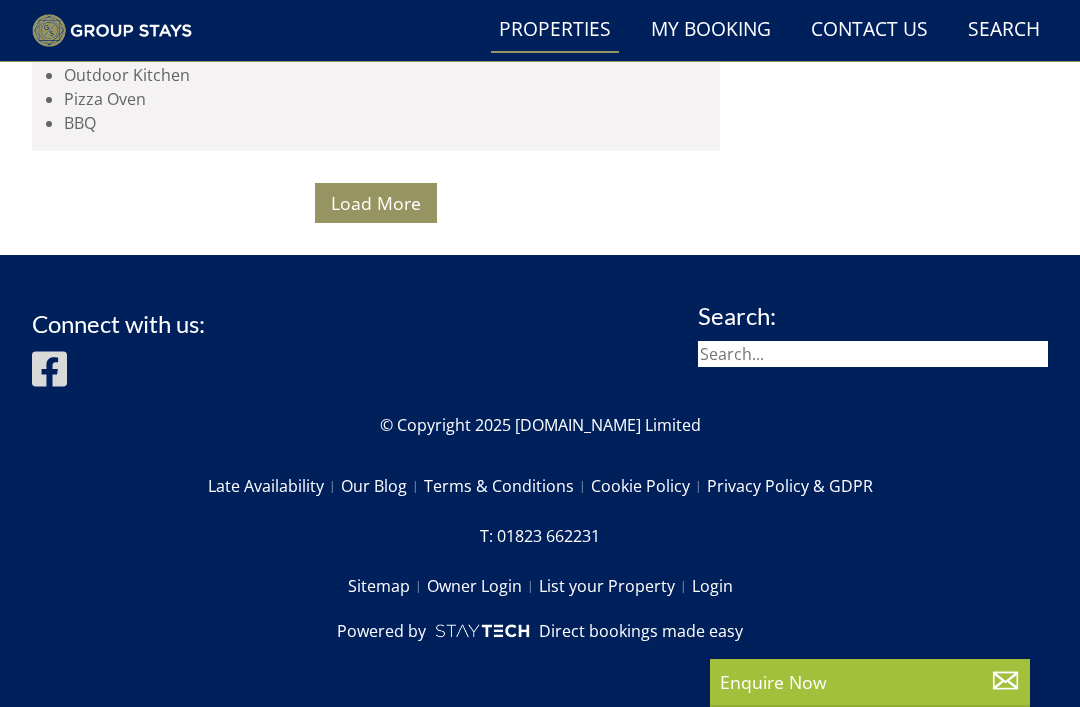 click on "Load More" at bounding box center (376, 203) 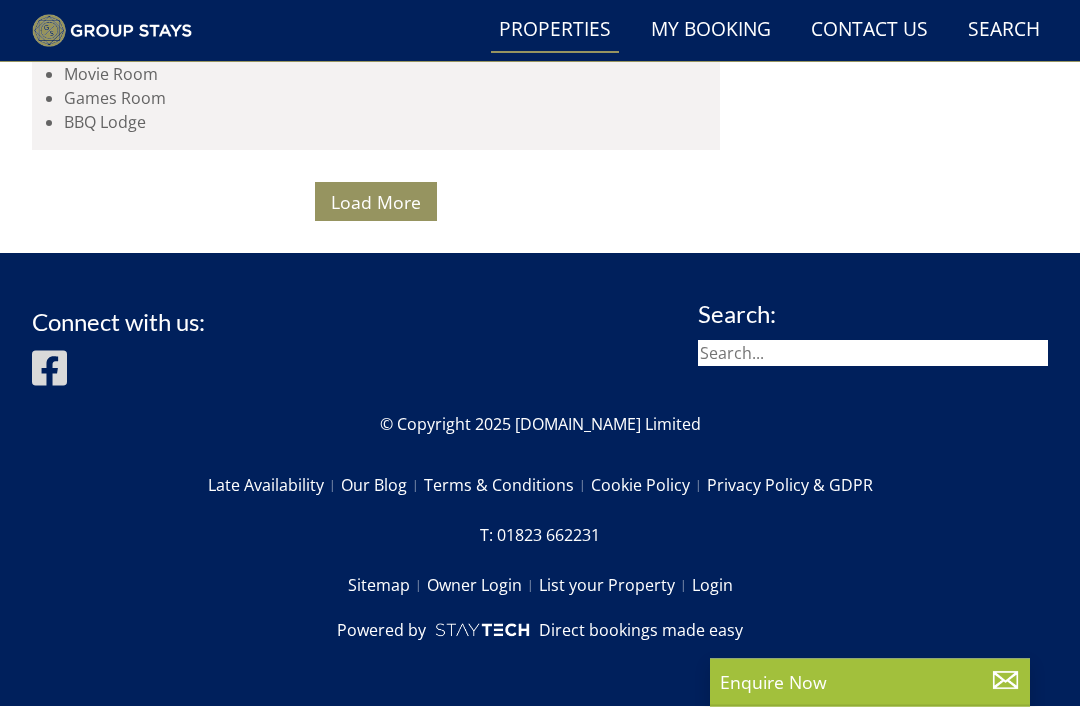 scroll, scrollTop: 48227, scrollLeft: 0, axis: vertical 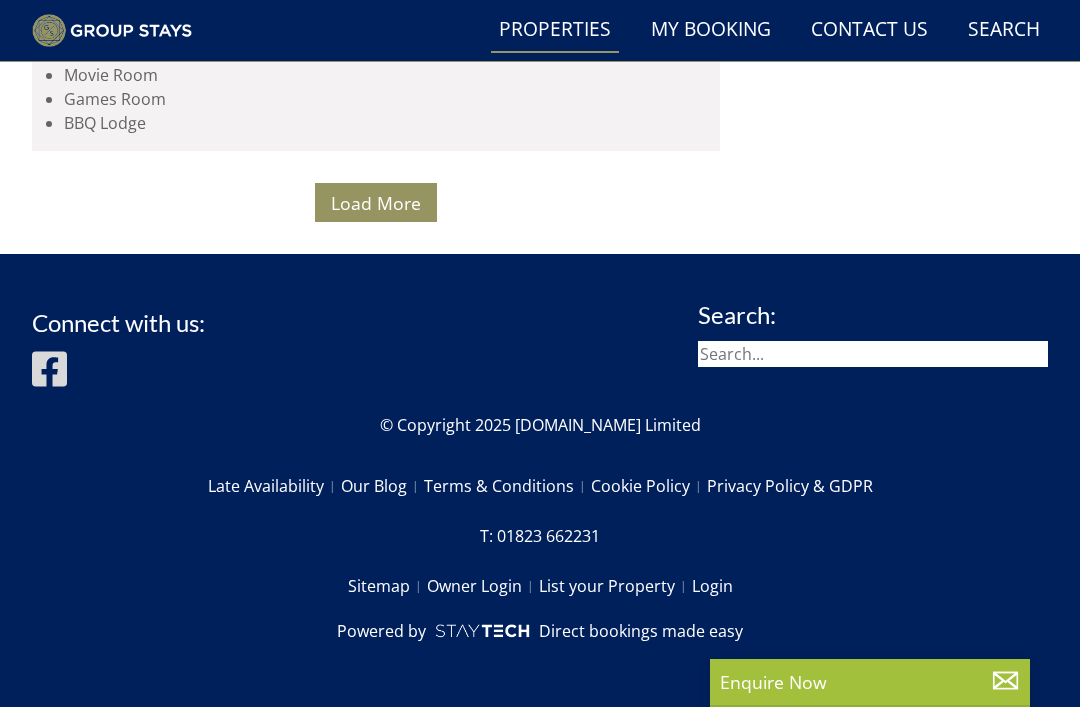 click at bounding box center (376, -5615) 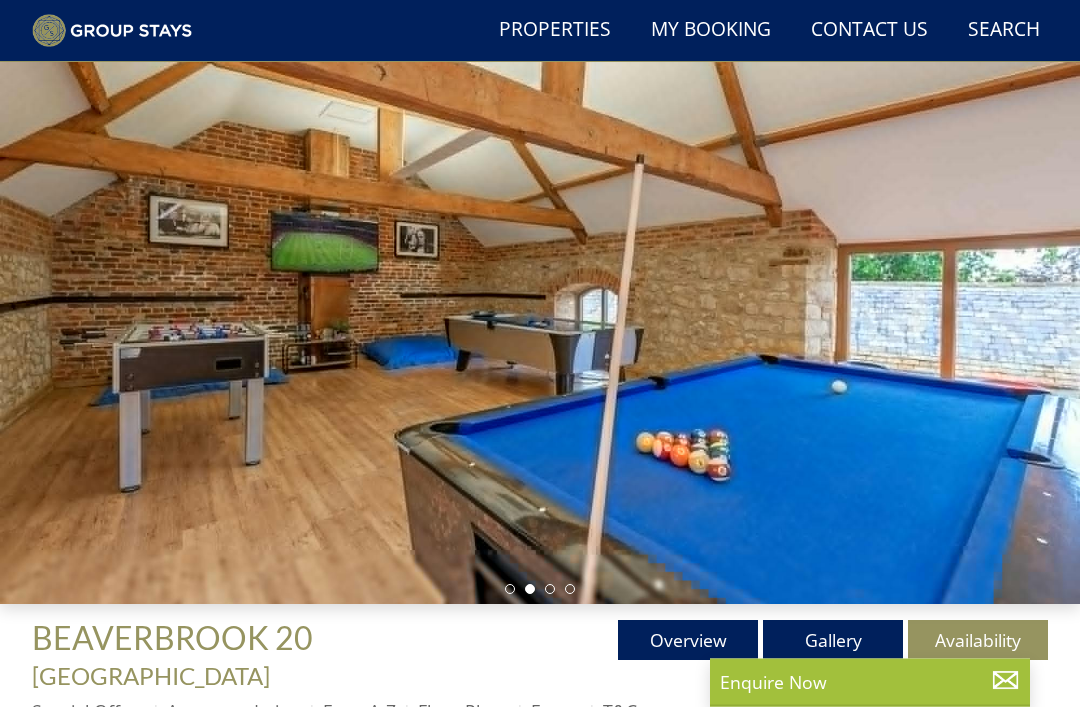 scroll, scrollTop: 118, scrollLeft: 0, axis: vertical 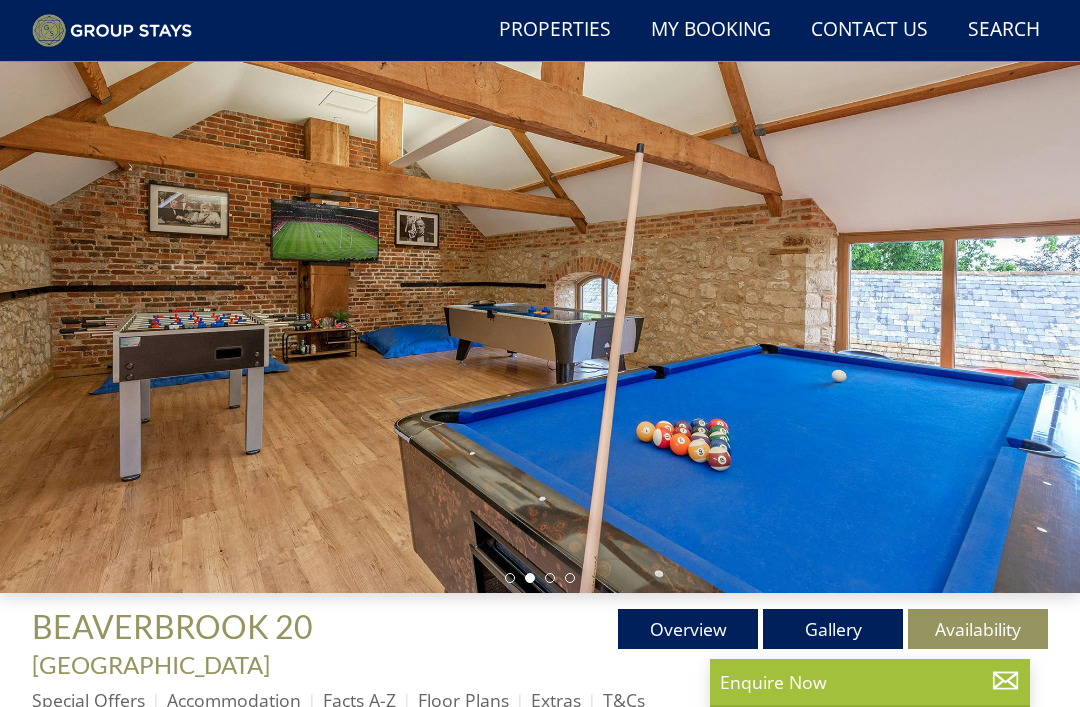 click on "Gallery" at bounding box center (833, 629) 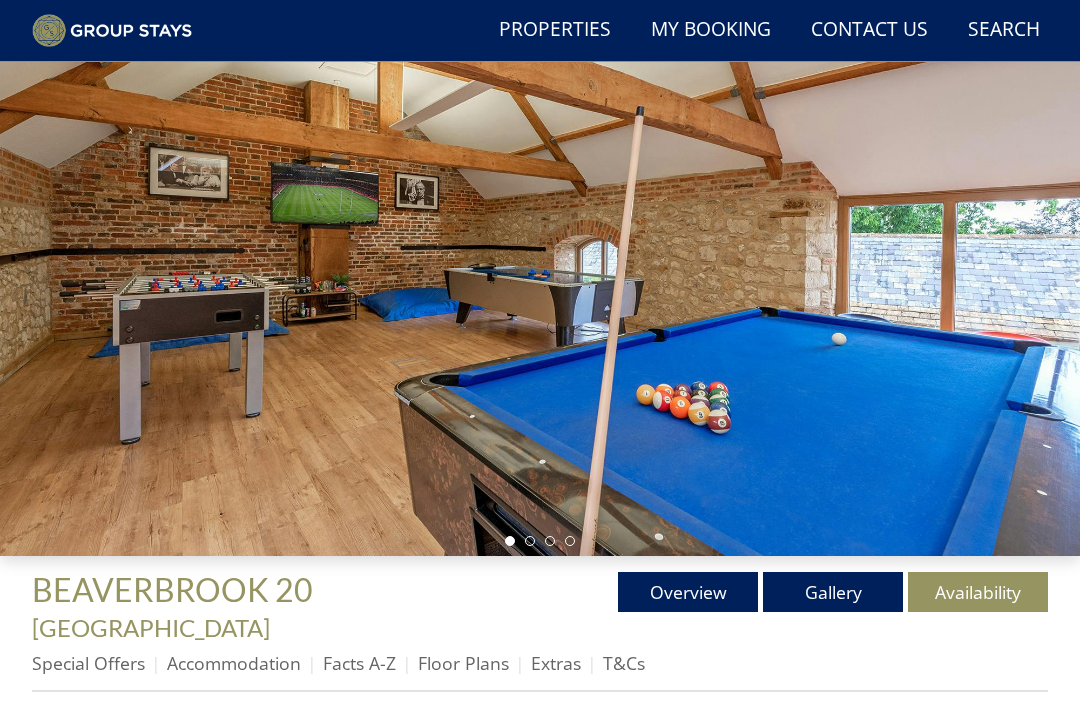 scroll, scrollTop: 155, scrollLeft: 0, axis: vertical 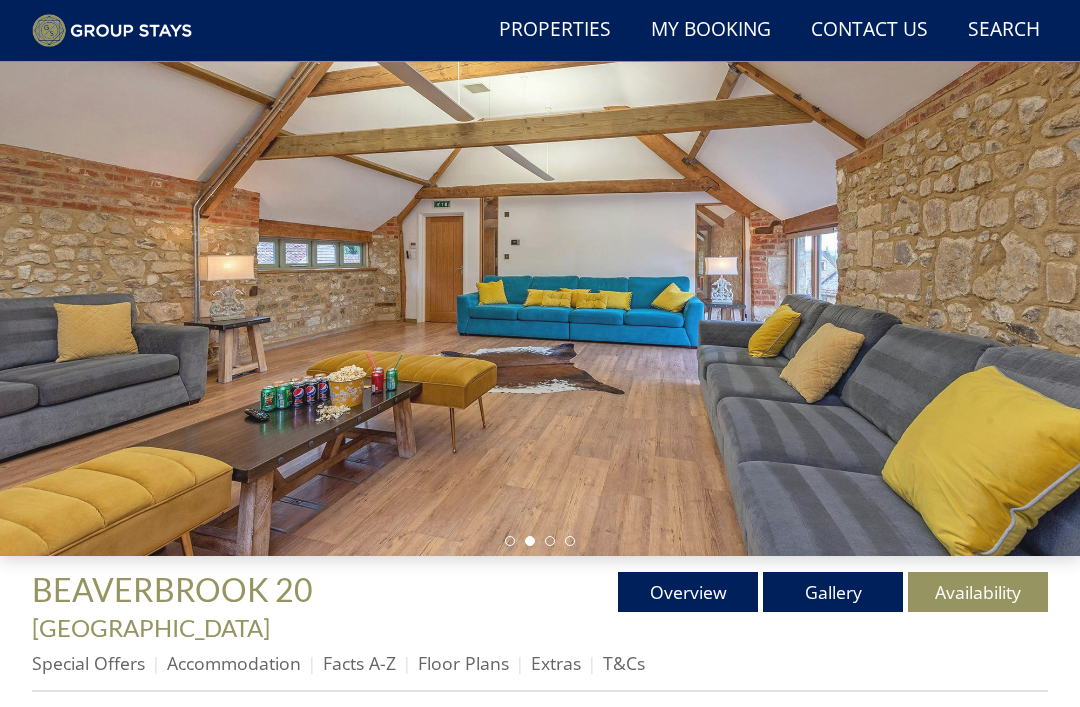 click on "Gallery" at bounding box center (833, 592) 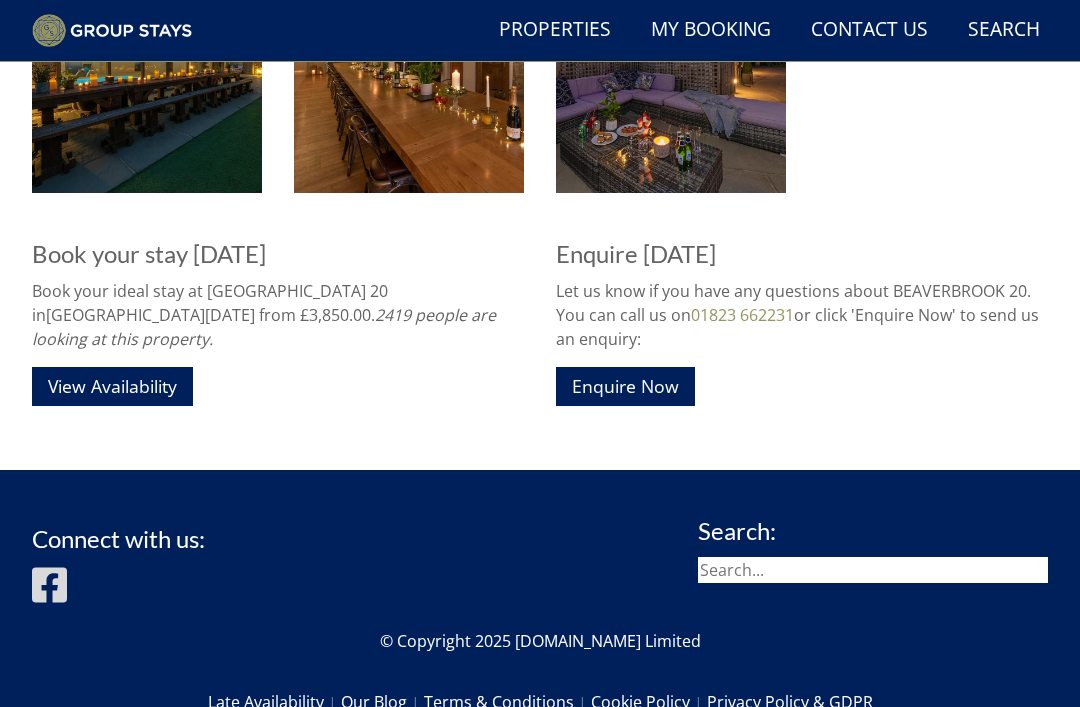 scroll, scrollTop: 3258, scrollLeft: 0, axis: vertical 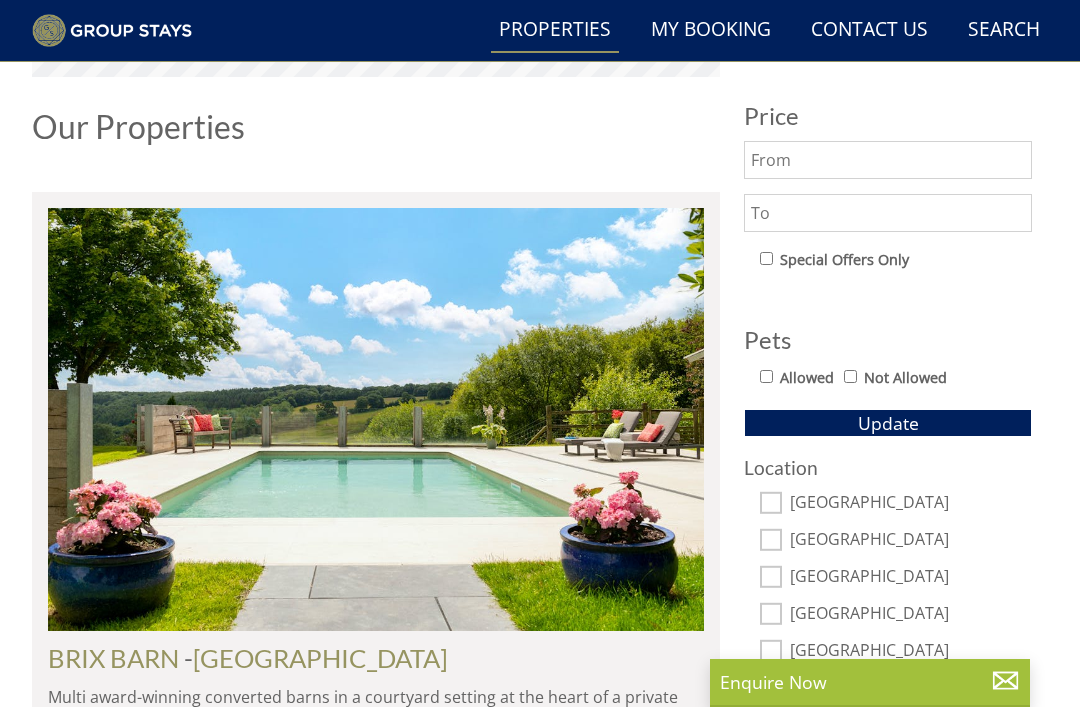 click on "[GEOGRAPHIC_DATA]" at bounding box center (771, 503) 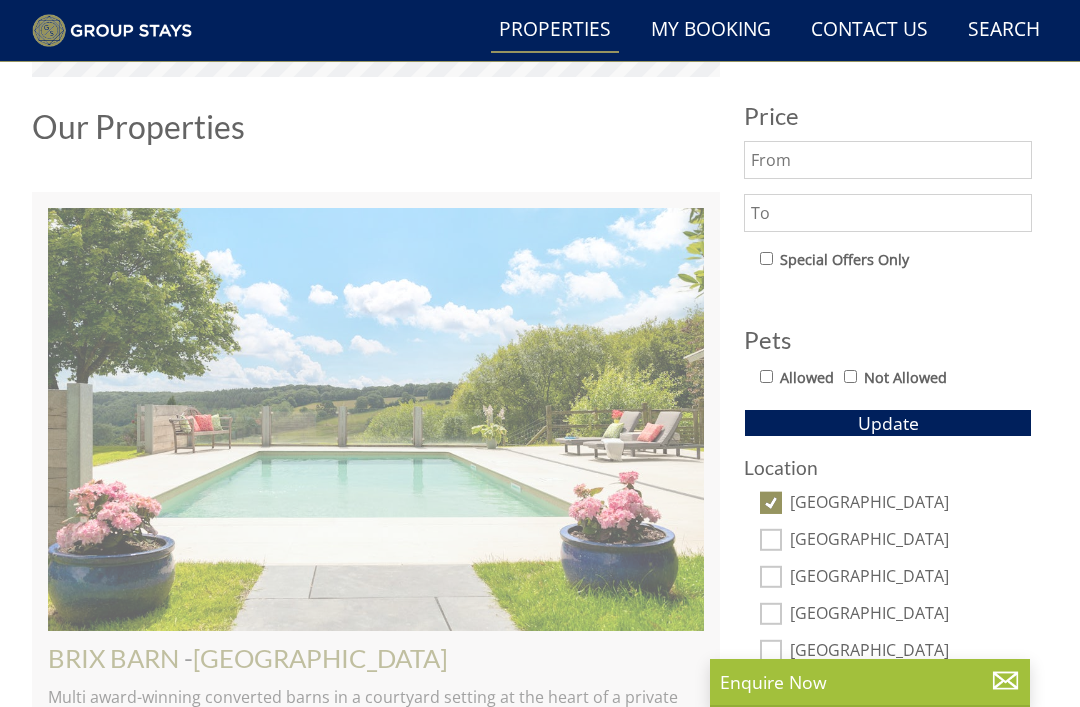 click on "Update" at bounding box center [888, 423] 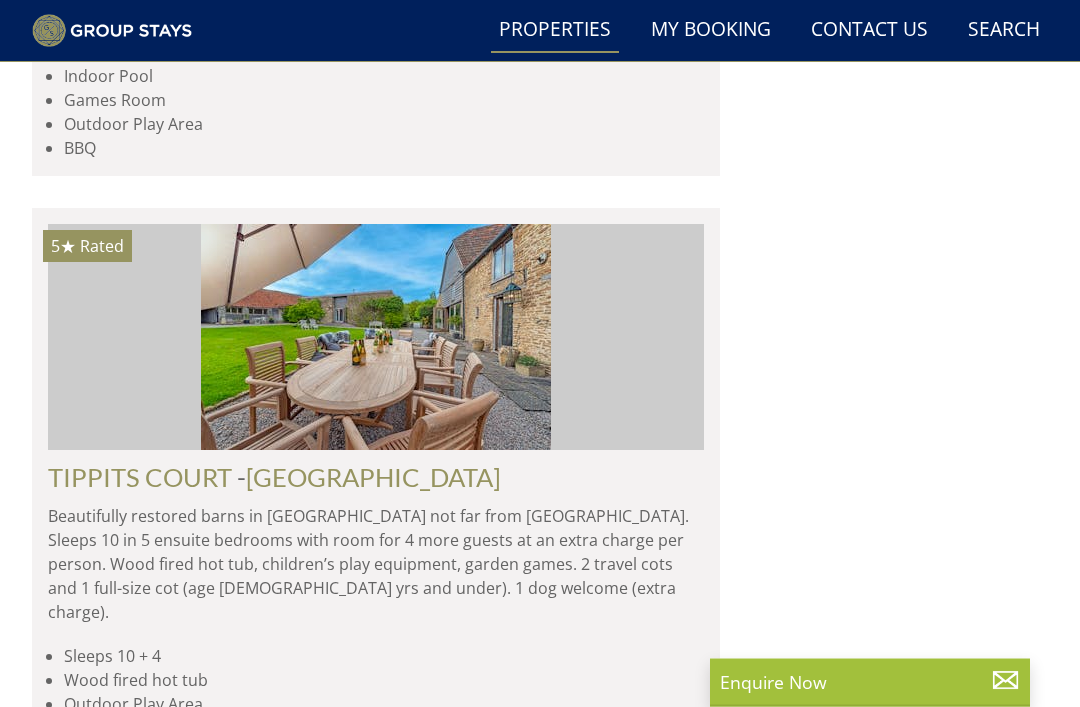 scroll, scrollTop: 8985, scrollLeft: 0, axis: vertical 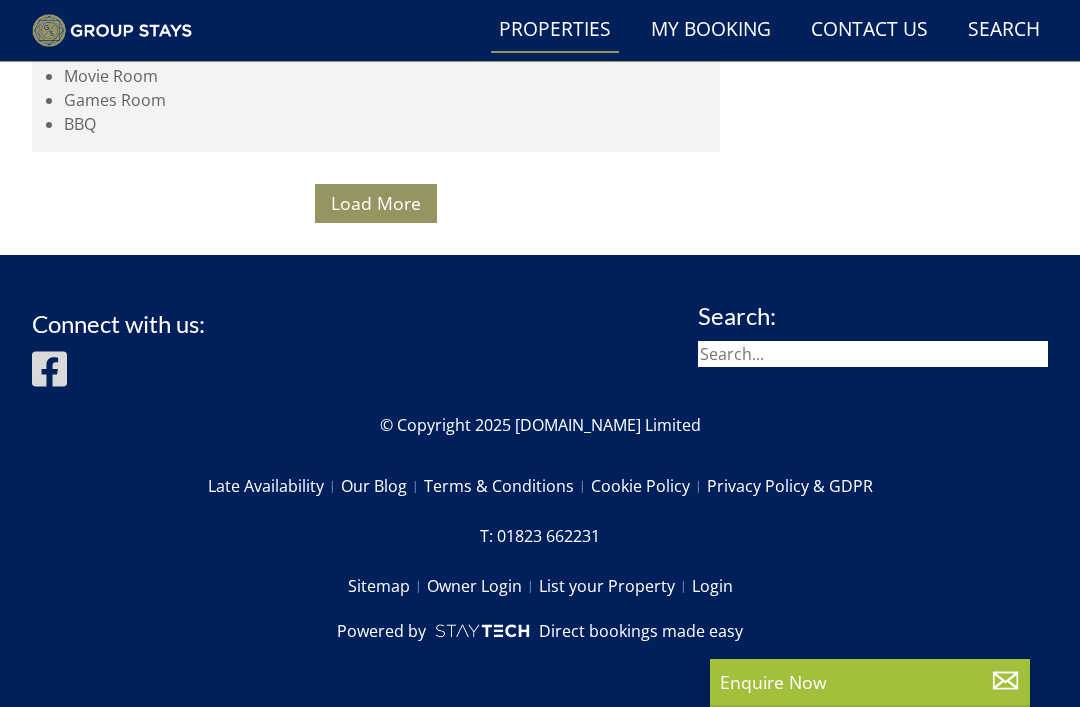 click on "Load More" at bounding box center [376, 203] 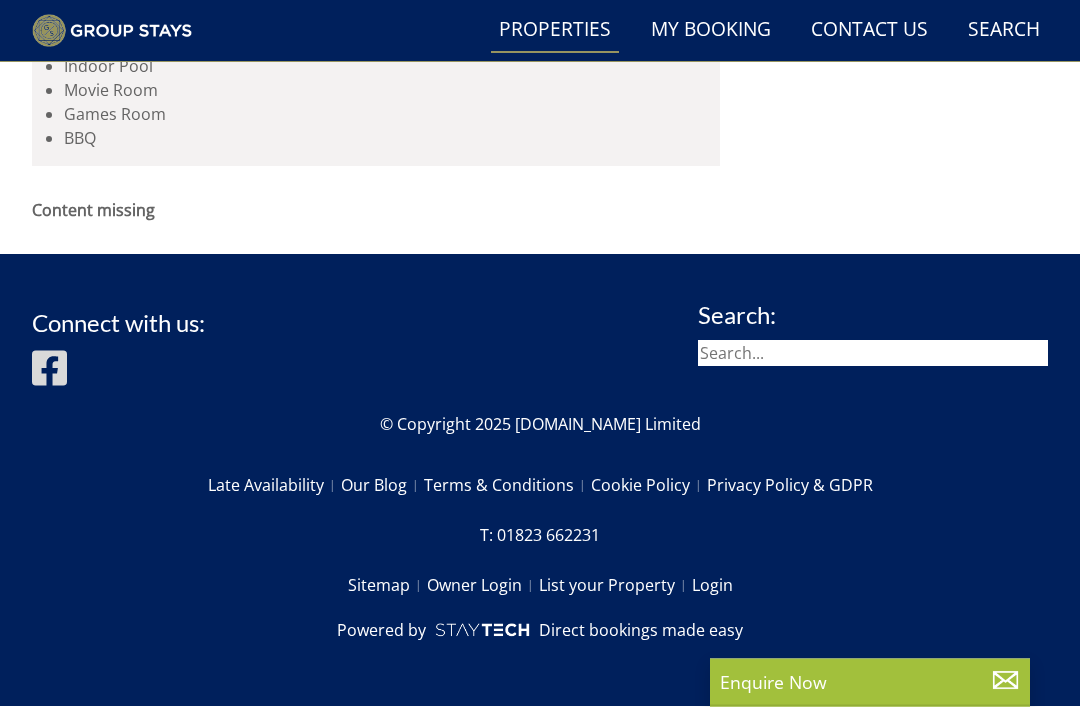 scroll, scrollTop: 17238, scrollLeft: 0, axis: vertical 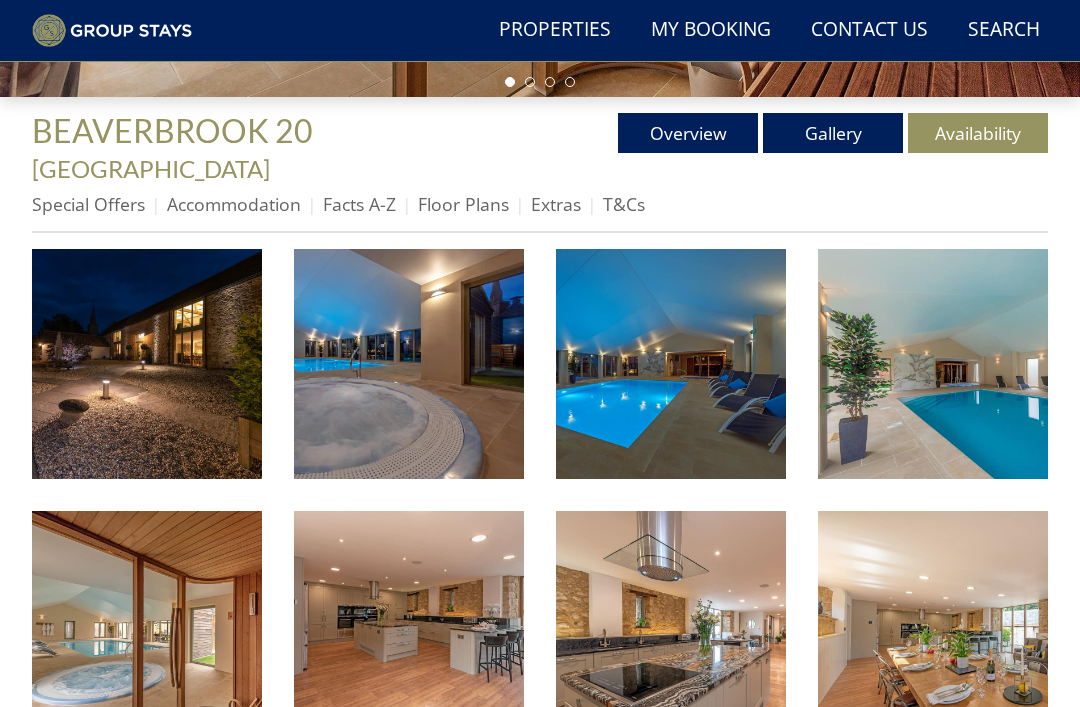 click on "Facts A-Z" at bounding box center [359, 204] 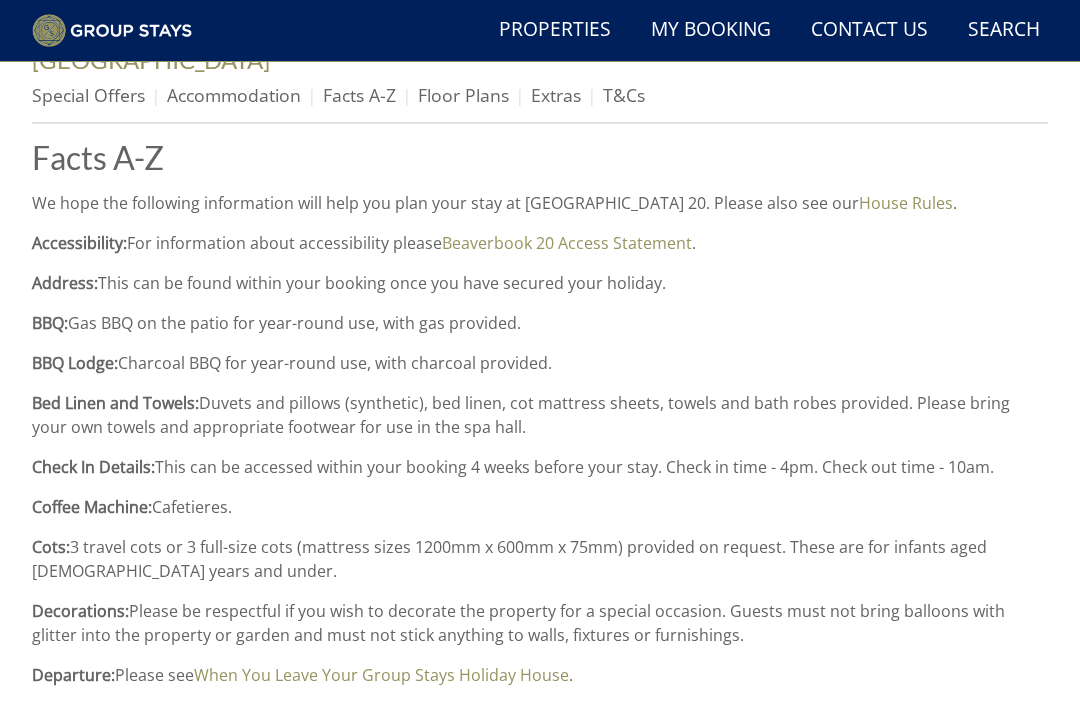 scroll, scrollTop: 723, scrollLeft: 0, axis: vertical 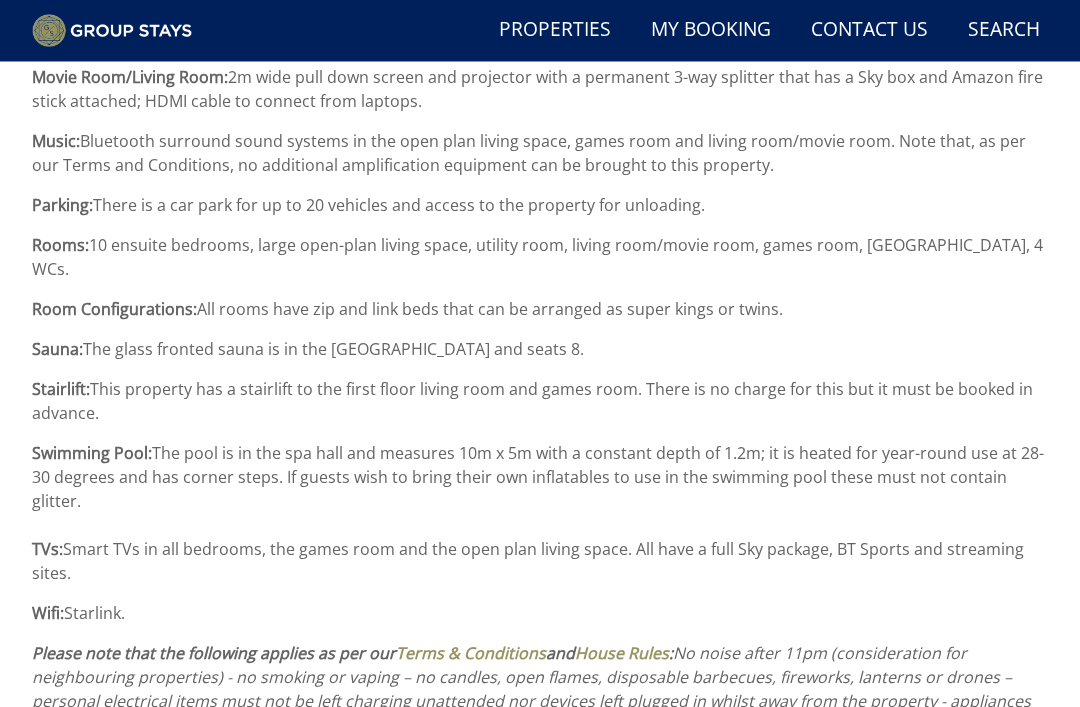 click on "Properties
[GEOGRAPHIC_DATA] 20
-  [GEOGRAPHIC_DATA]
Overview
Gallery
Availability
Special Offers
Accommodation
Facts A-Z
Floor Plans
Extras
T&Cs
Facts A-Z
We hope the following information will help you plan your stay at [GEOGRAPHIC_DATA] 20. Please also see our  House Rules .
Accessibility:  For information about accessibility please  Beaverbook 20 Access Statement .
Address:  This can be found within your booking once you have secured your holiday.
BBQ:  Gas BBQ on the patio for year-round use, with gas provided.
BBQ Lodge:  Charcoal BBQ for year-round use, with charcoal provided.
Cafetieres." at bounding box center (540, -341) 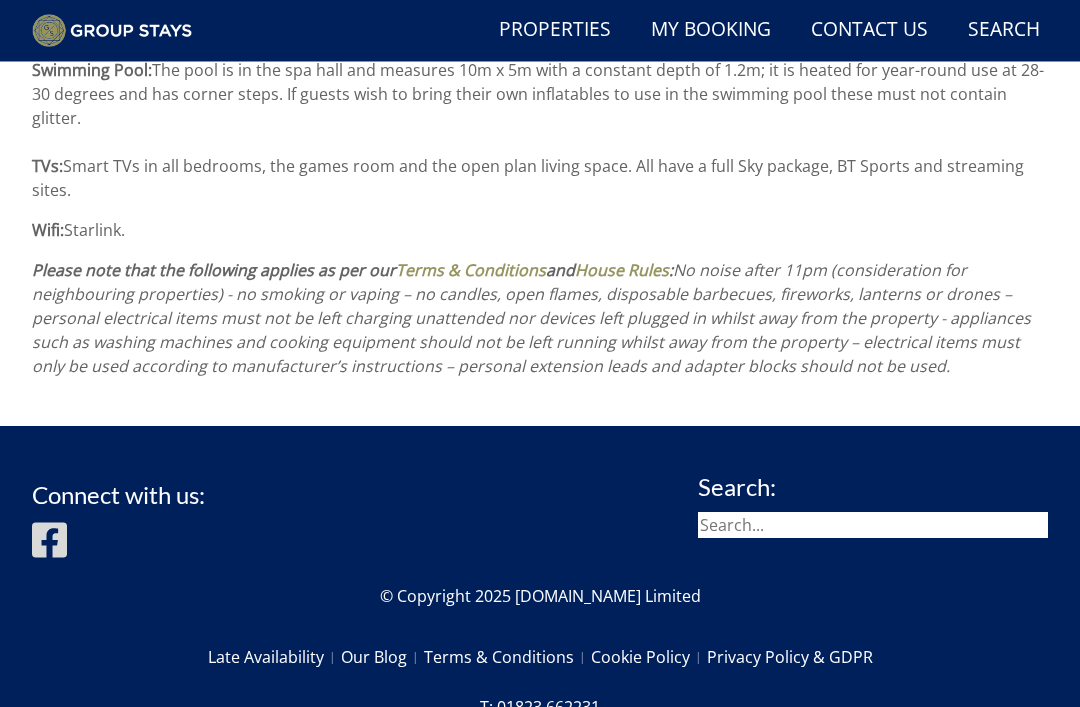 scroll, scrollTop: 2555, scrollLeft: 0, axis: vertical 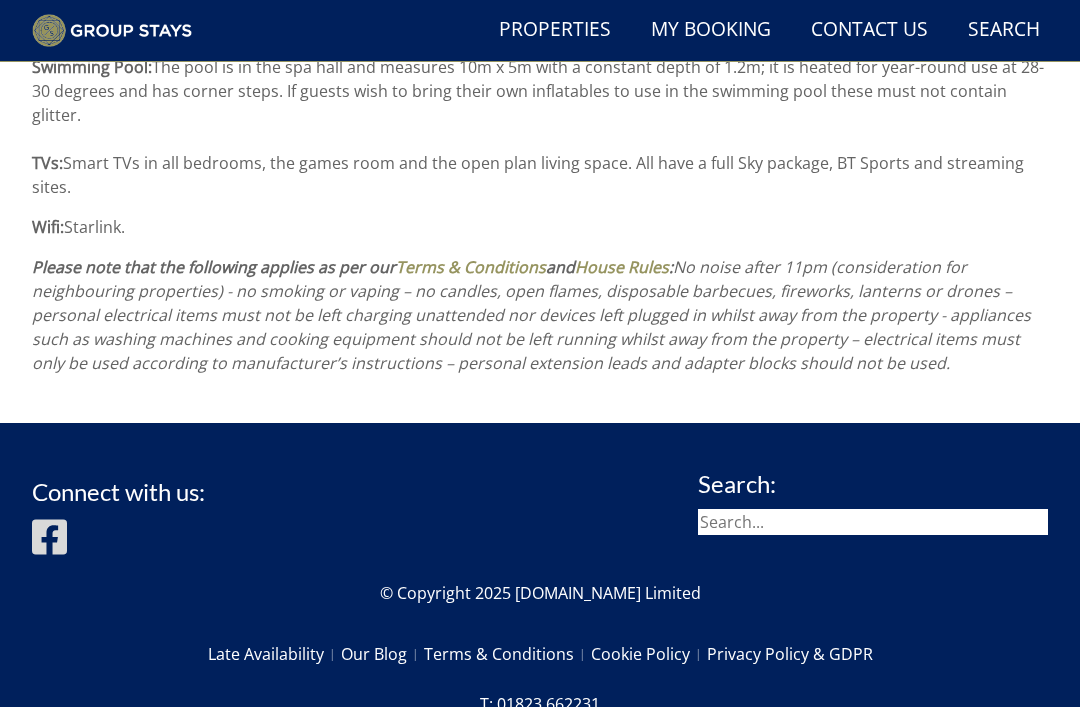 click on "Late Availability
Our Blog
Terms & Conditions
Cookie Policy
Privacy Policy & GDPR" at bounding box center [540, 654] 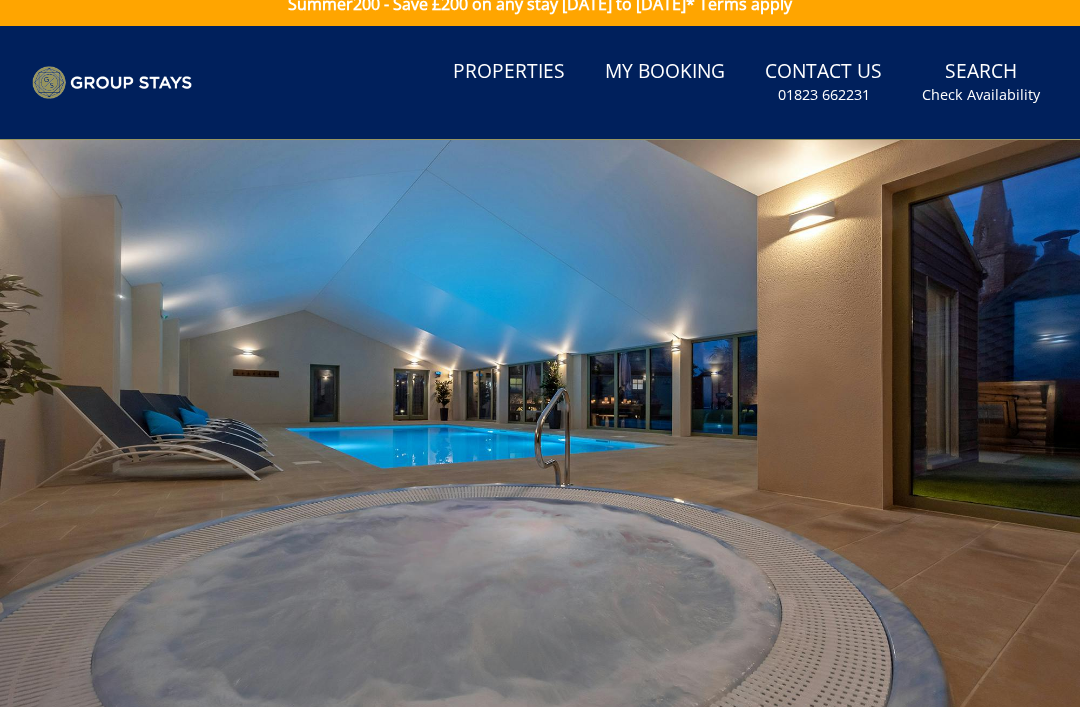 scroll, scrollTop: 0, scrollLeft: 0, axis: both 